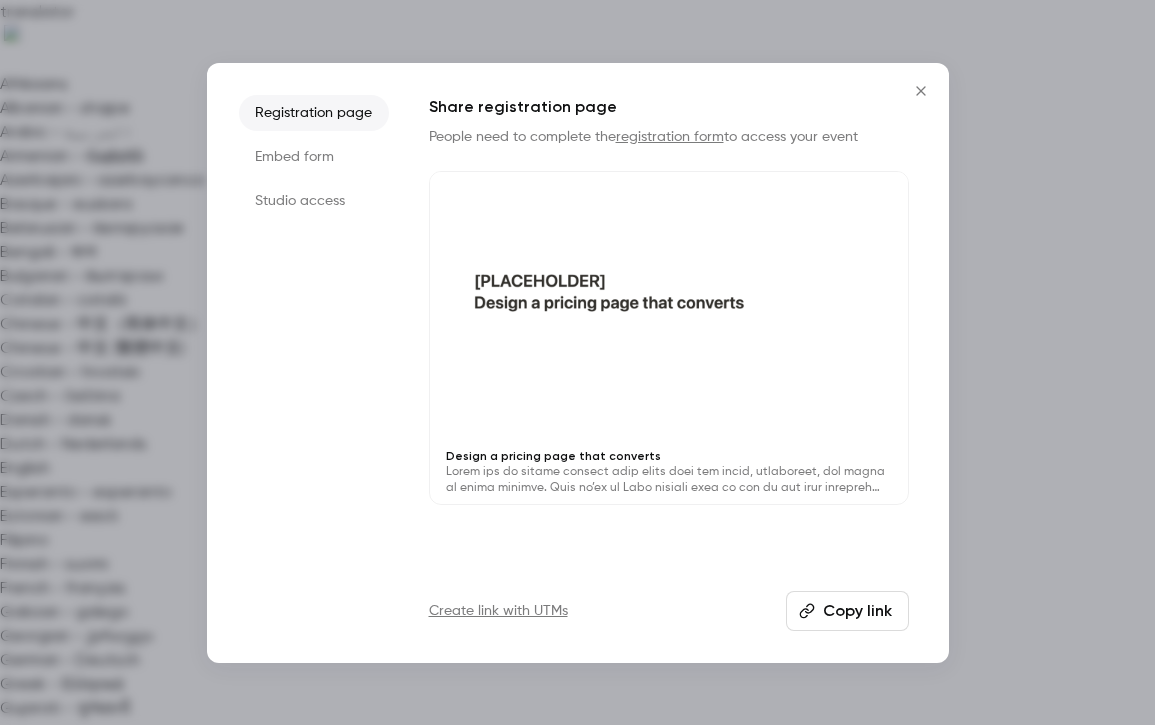 scroll, scrollTop: 0, scrollLeft: 0, axis: both 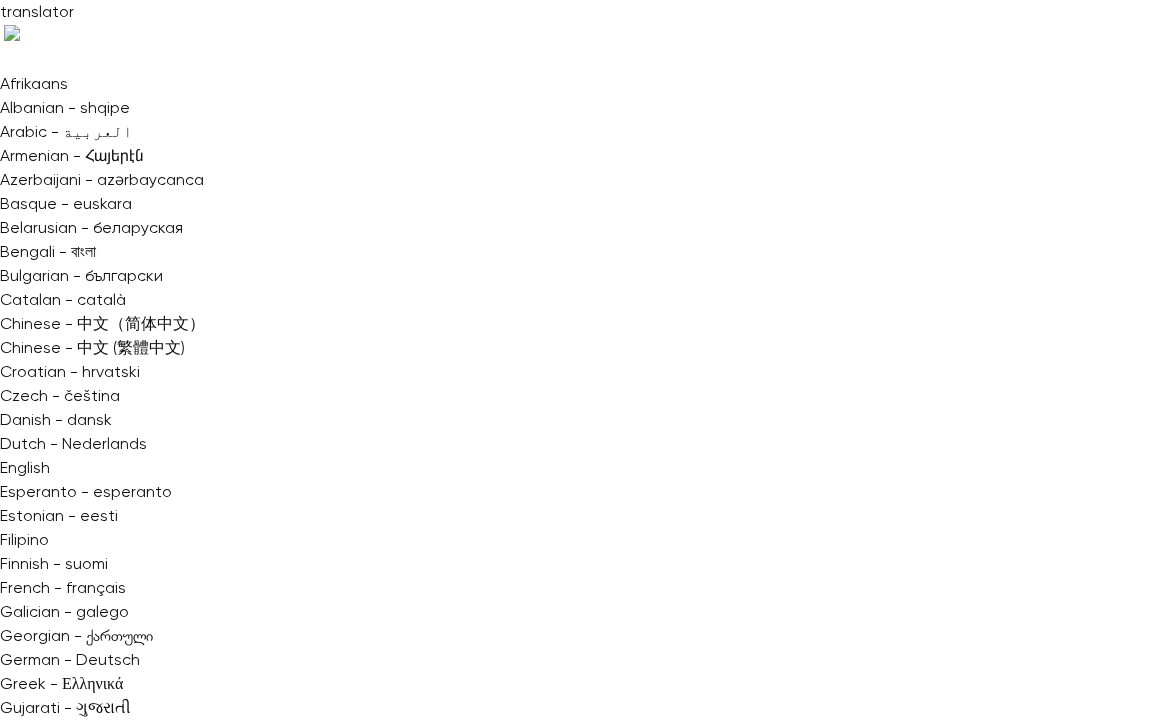 click at bounding box center [569, 1932] 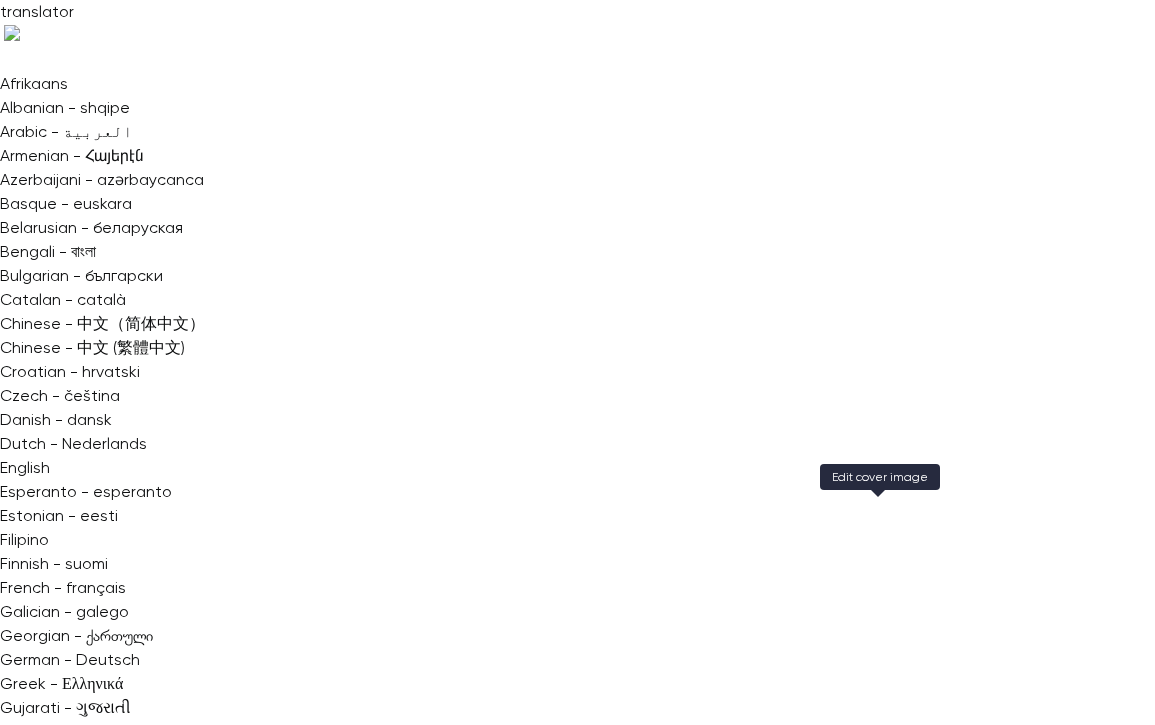 click 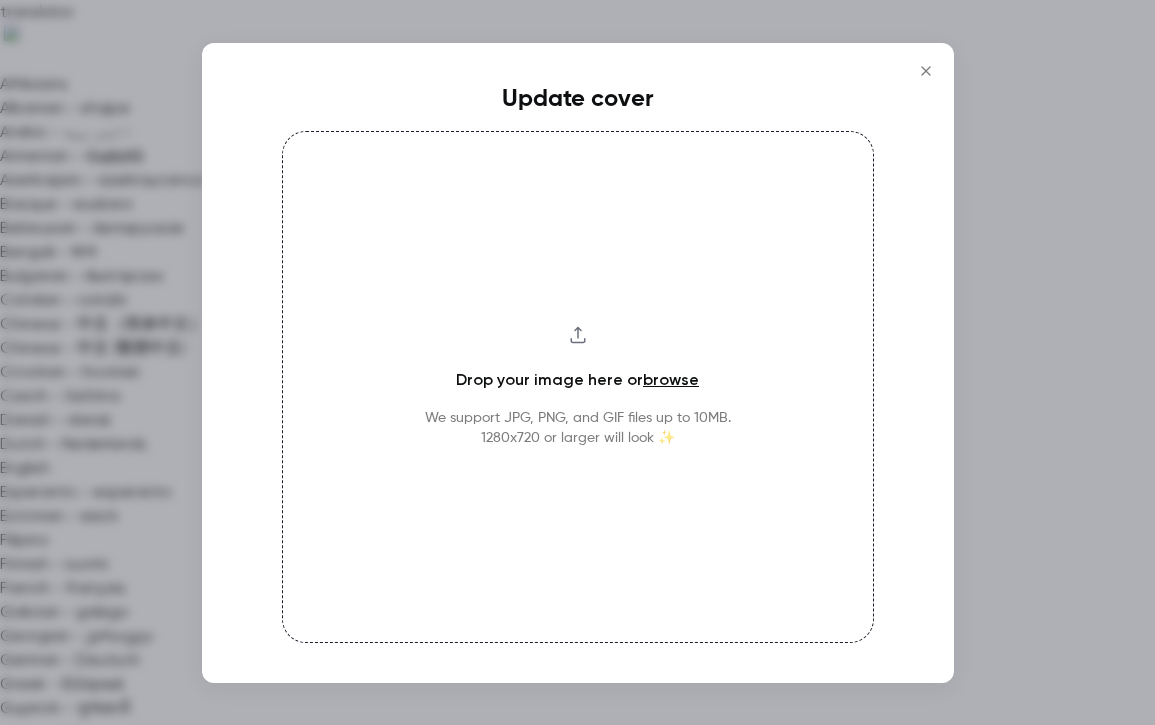 click on "browse" at bounding box center [671, 379] 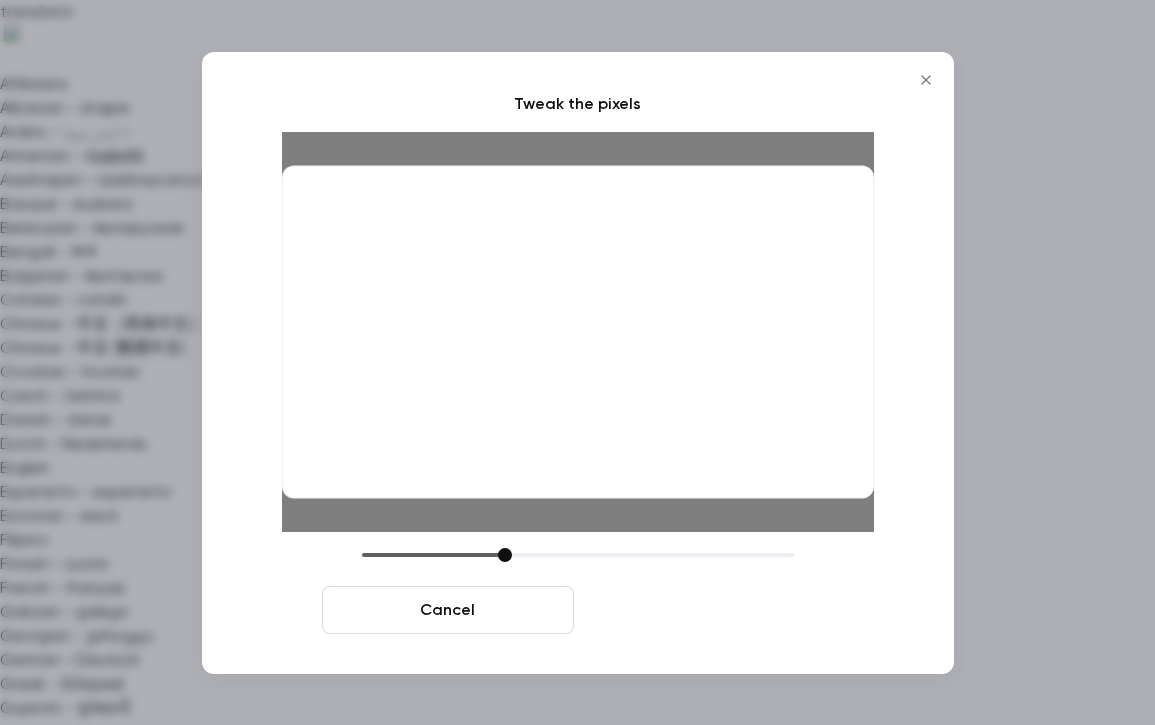click on "Crop and save" at bounding box center [708, 610] 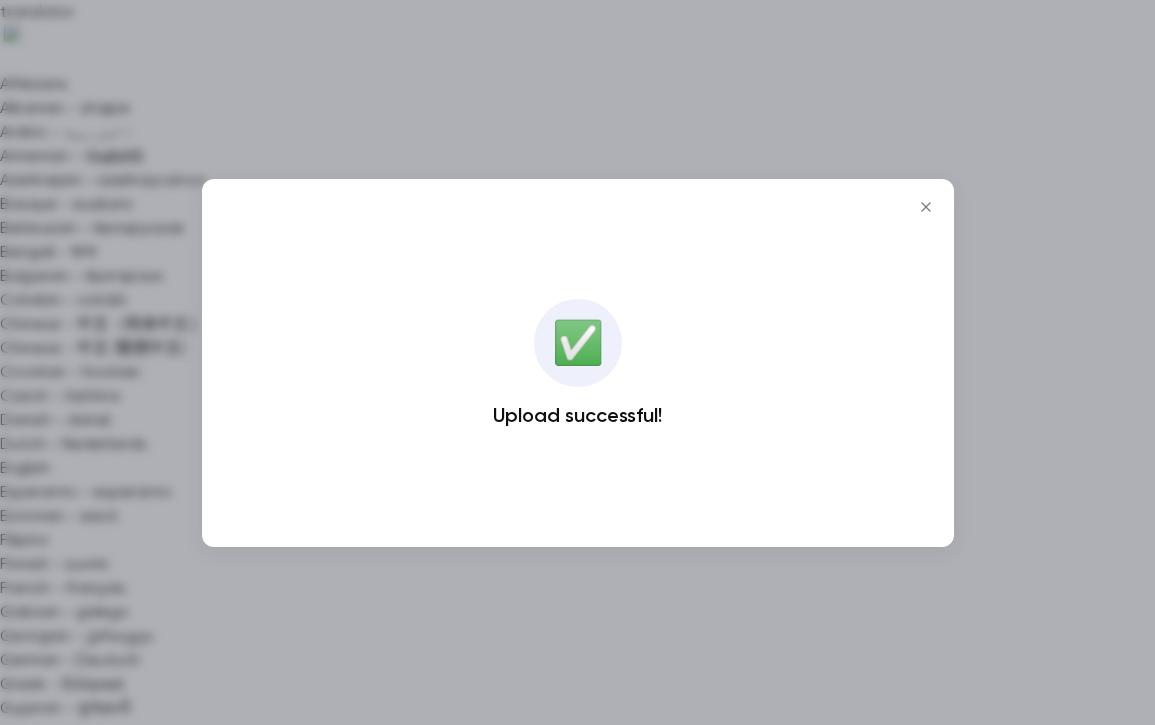 click on "**********" at bounding box center (702, 3080) 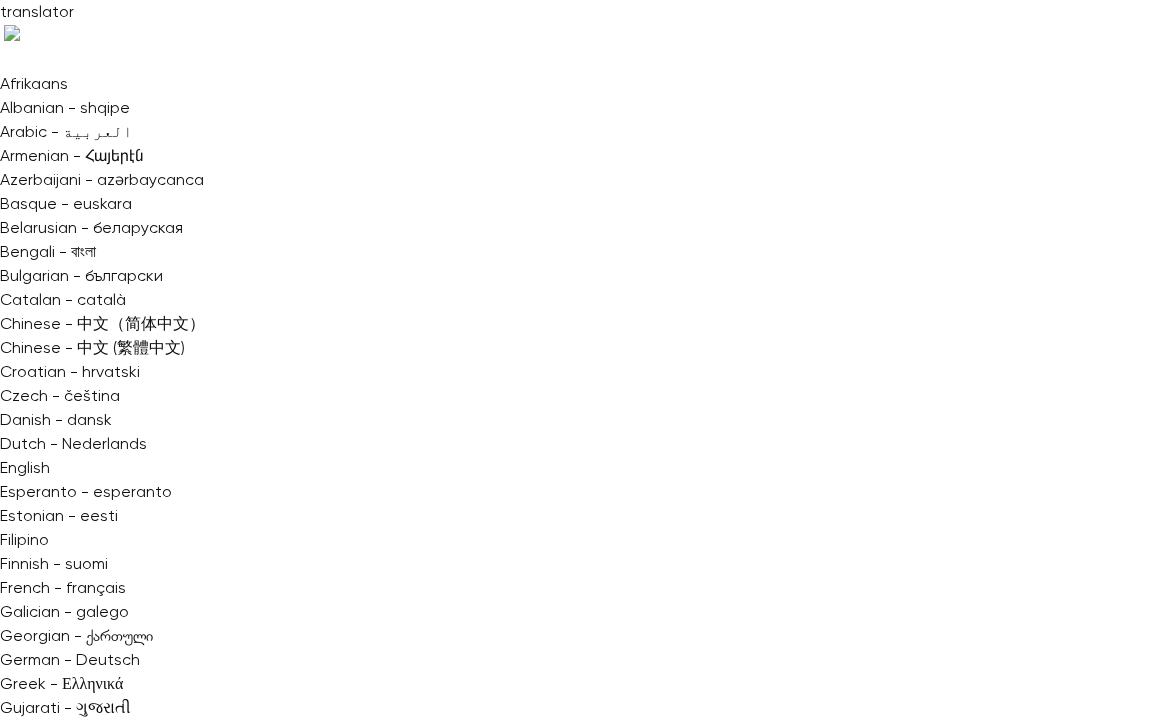 scroll, scrollTop: 1539, scrollLeft: 0, axis: vertical 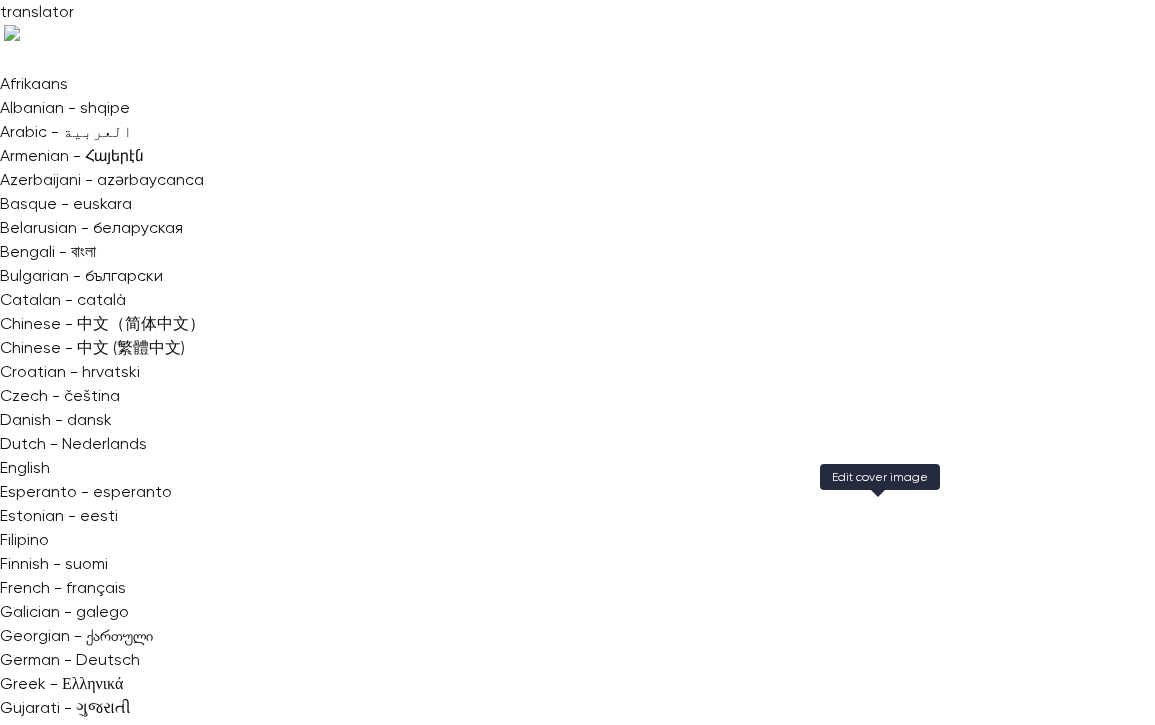 click 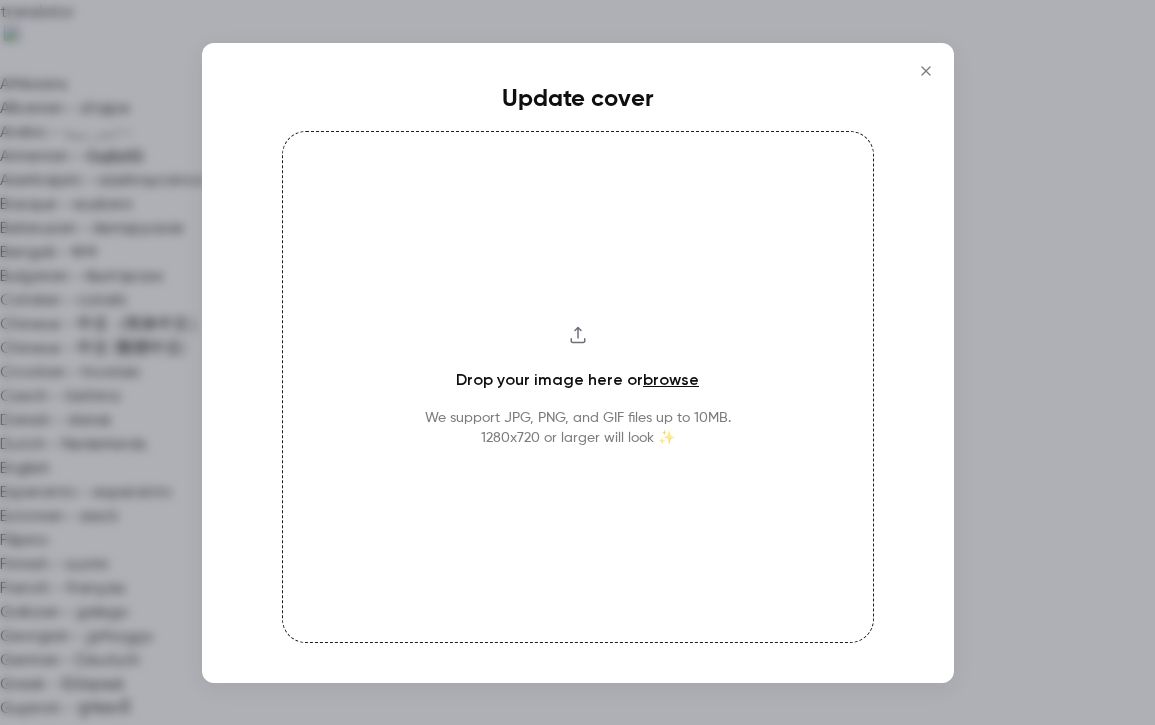 click on "Drop your image here or  browse We support JPG, PNG, and GIF files up to 10MB.
1280x720 or larger will look ✨" at bounding box center (578, 387) 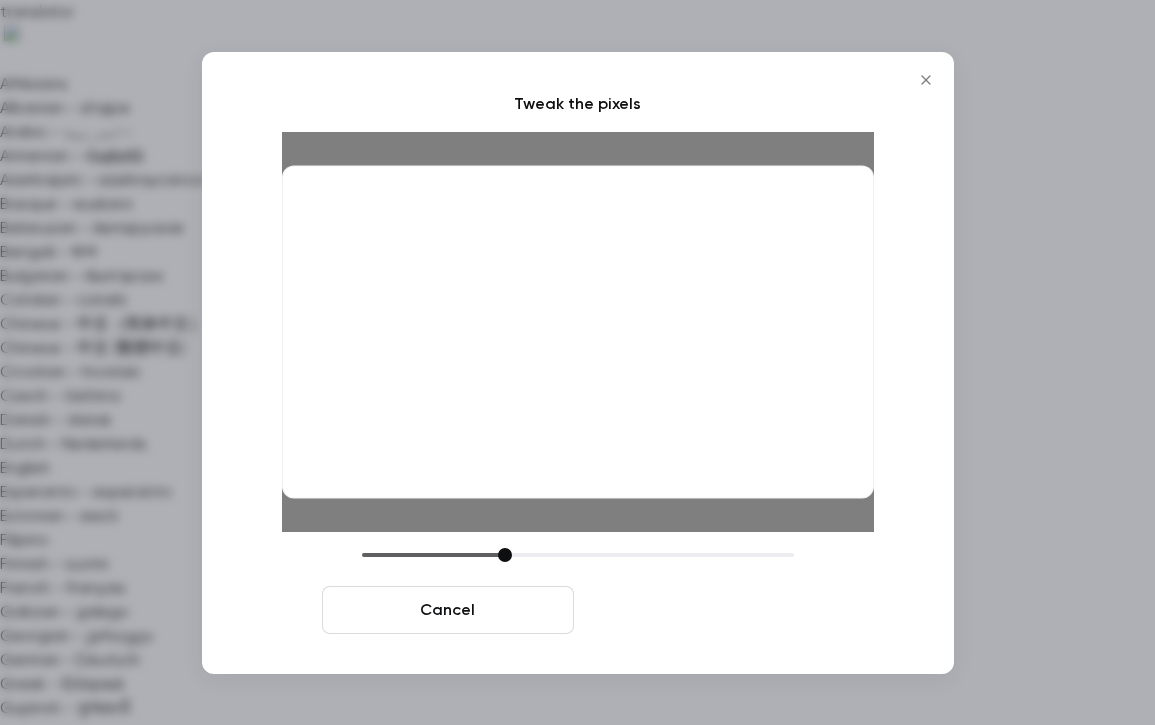click on "Crop and save" at bounding box center (708, 610) 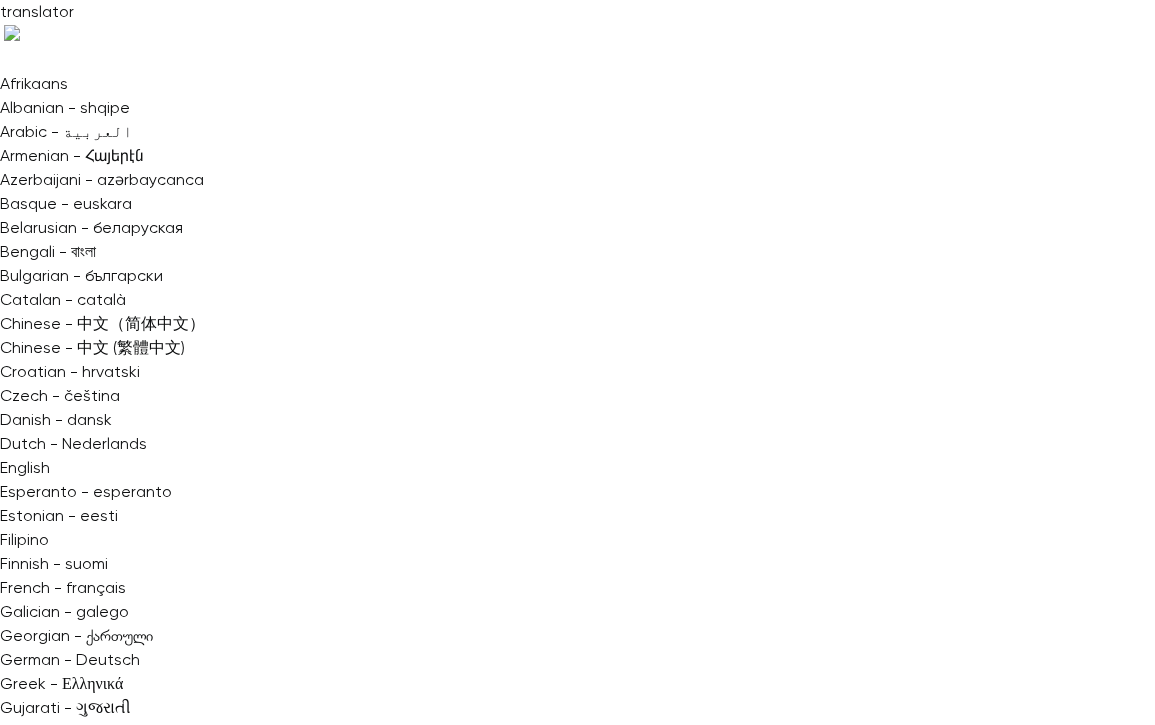 scroll, scrollTop: 1911, scrollLeft: 0, axis: vertical 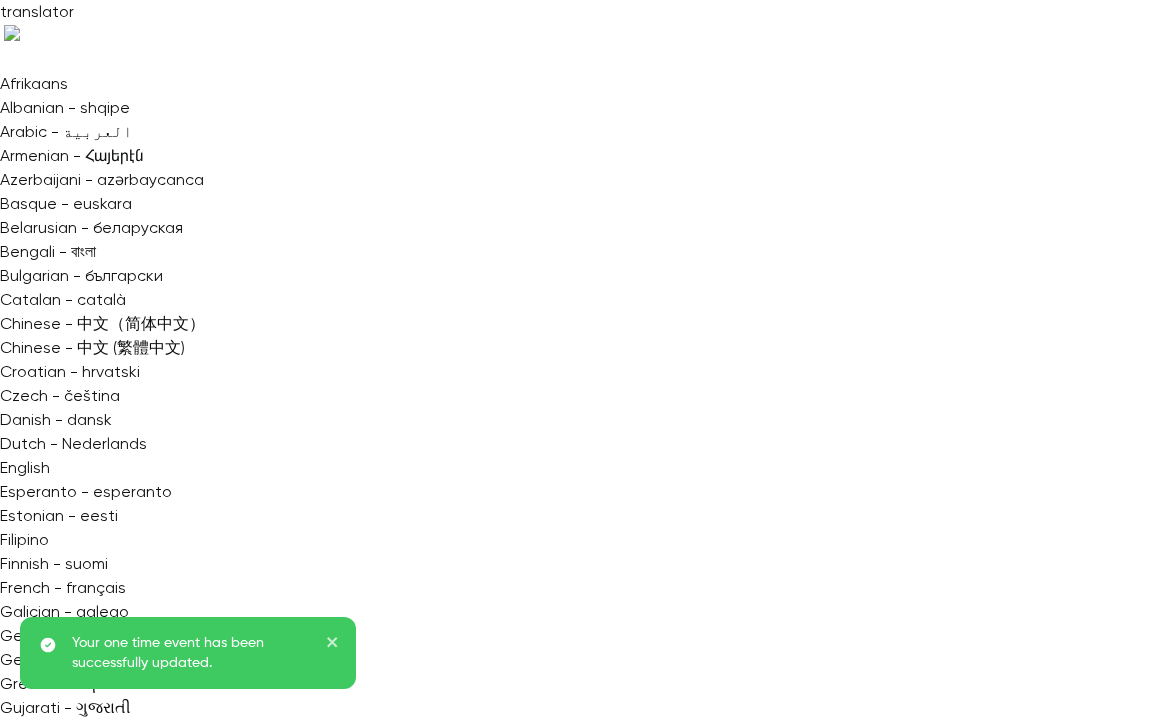 click on "Advanced settings" at bounding box center [376, 2285] 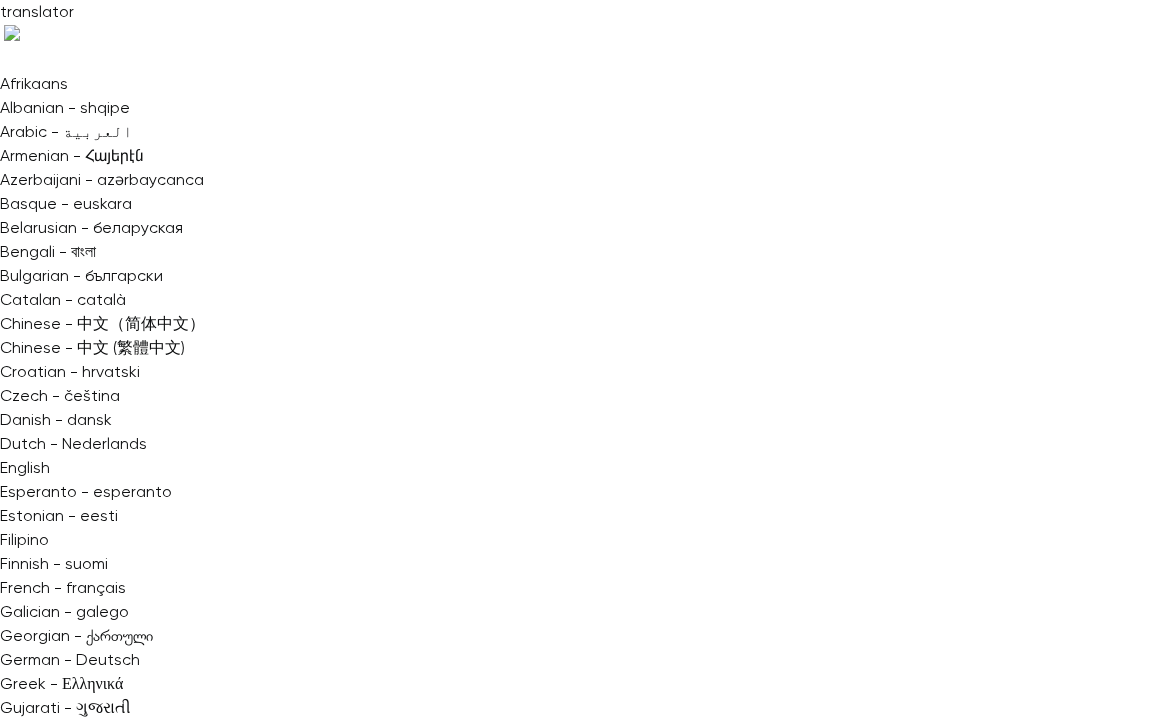 scroll, scrollTop: 0, scrollLeft: 0, axis: both 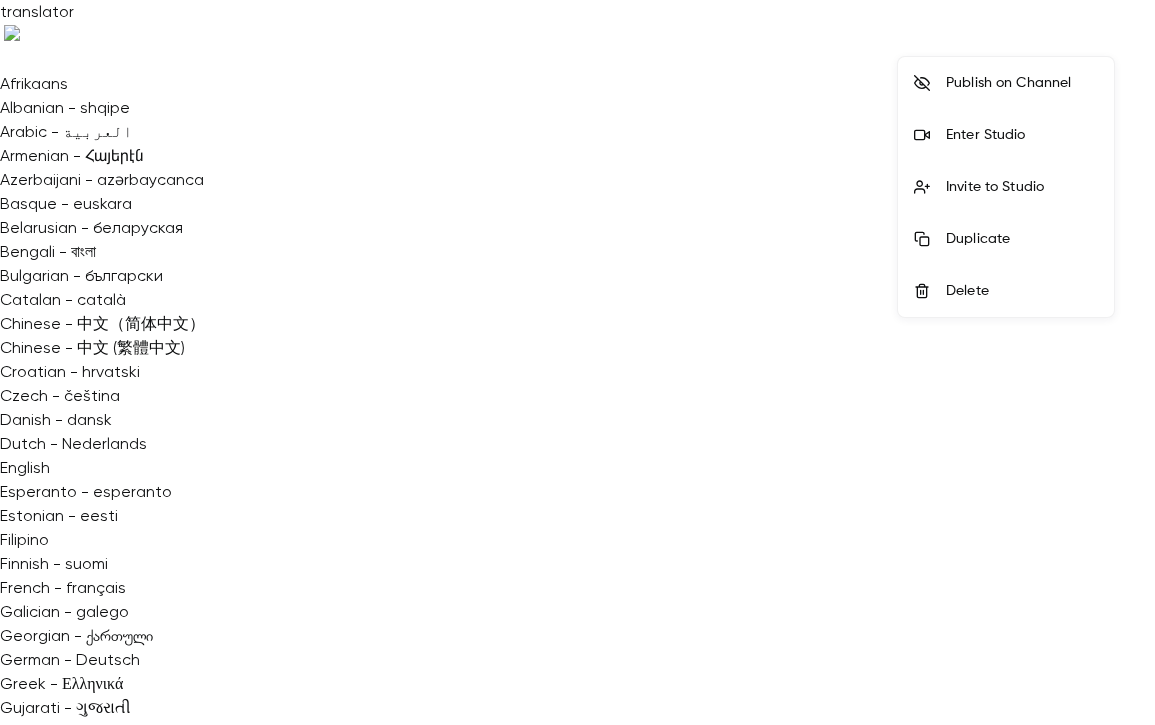 click on "Publish on Channel" at bounding box center [1022, 83] 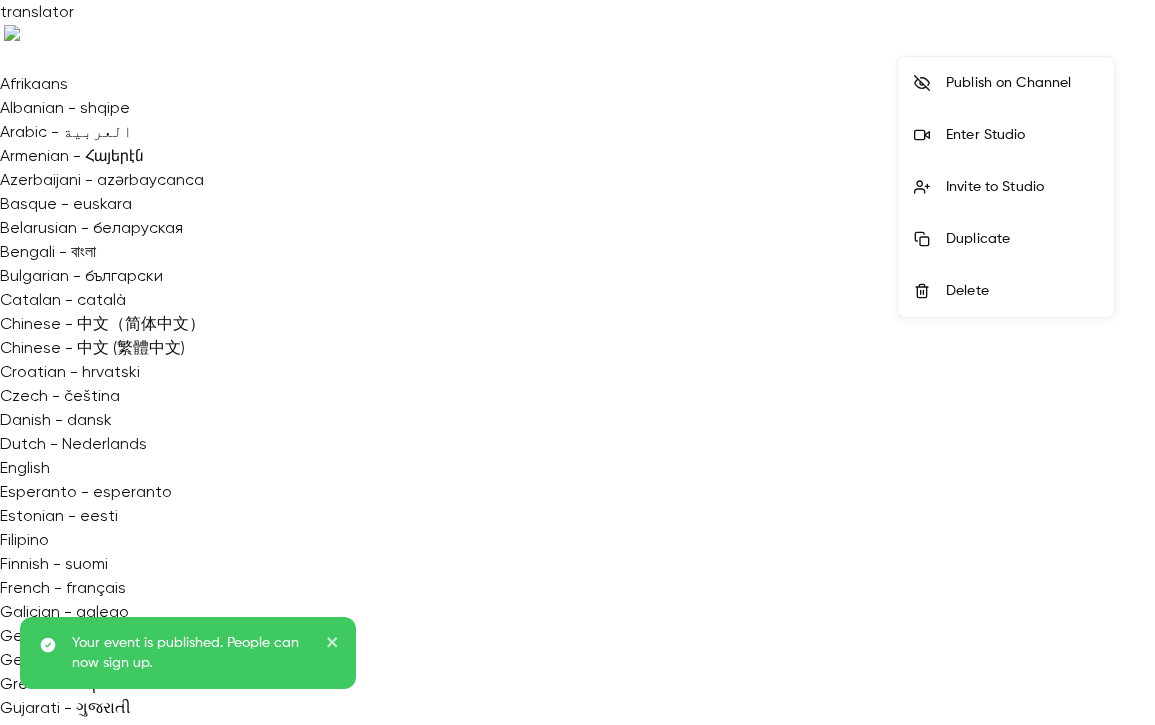 click at bounding box center (577, 362) 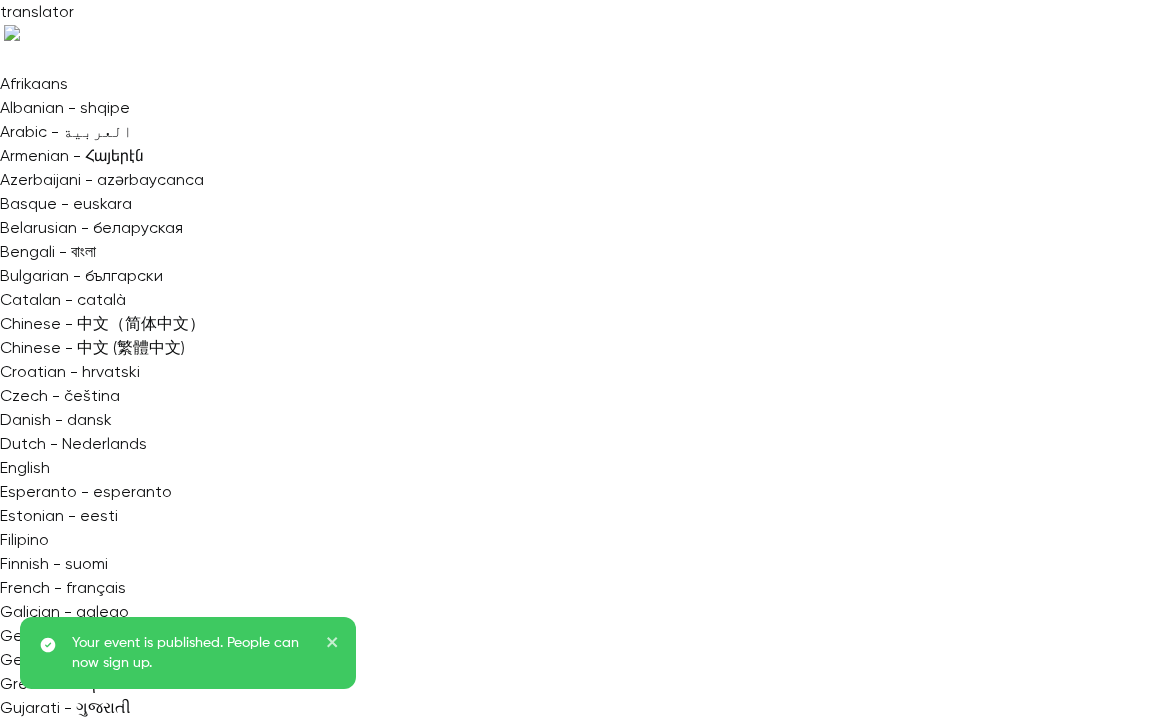 click on "Share" at bounding box center (1027, 1712) 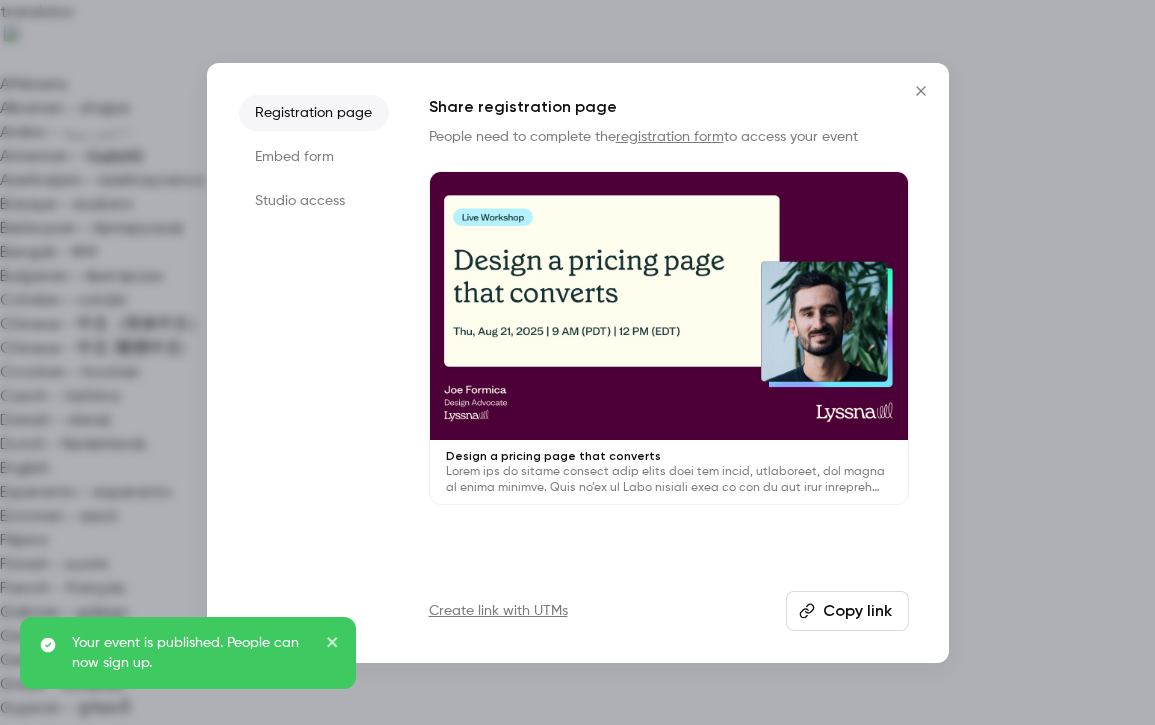 click on "Copy link" at bounding box center (847, 611) 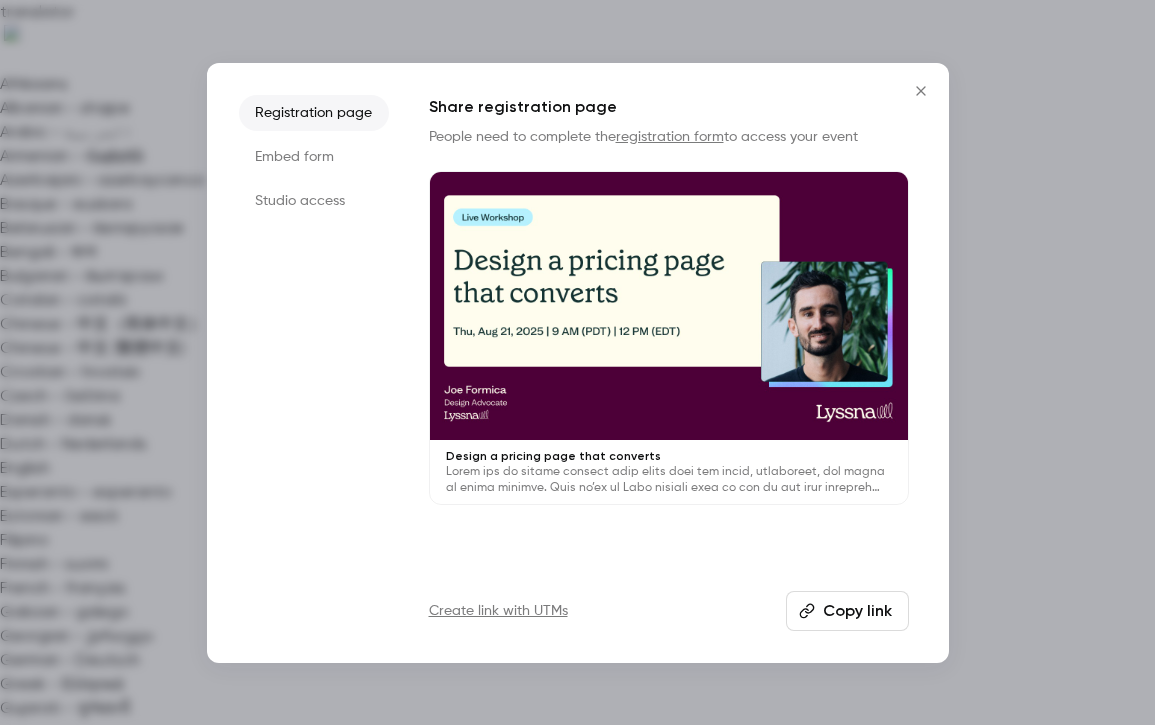 click at bounding box center (577, 362) 